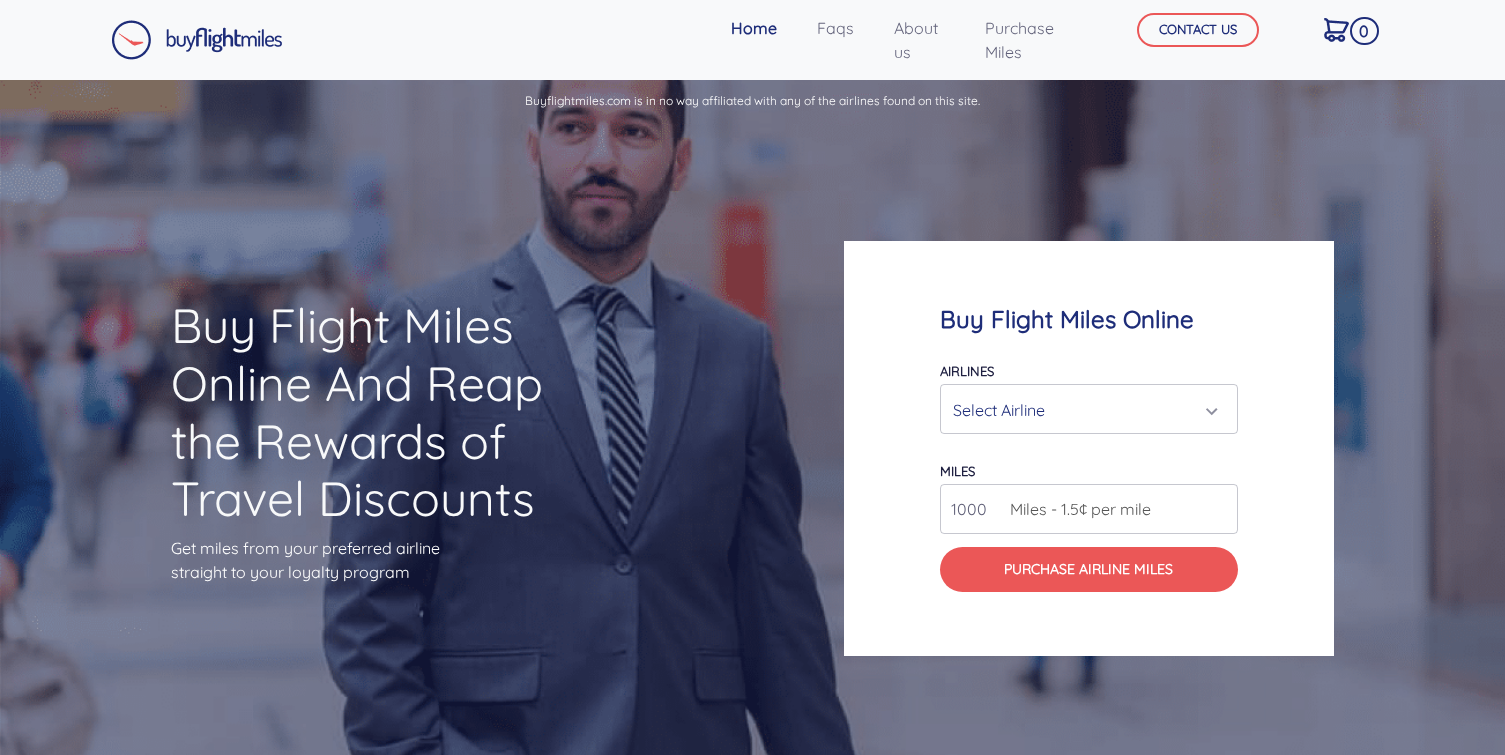 scroll, scrollTop: 0, scrollLeft: 0, axis: both 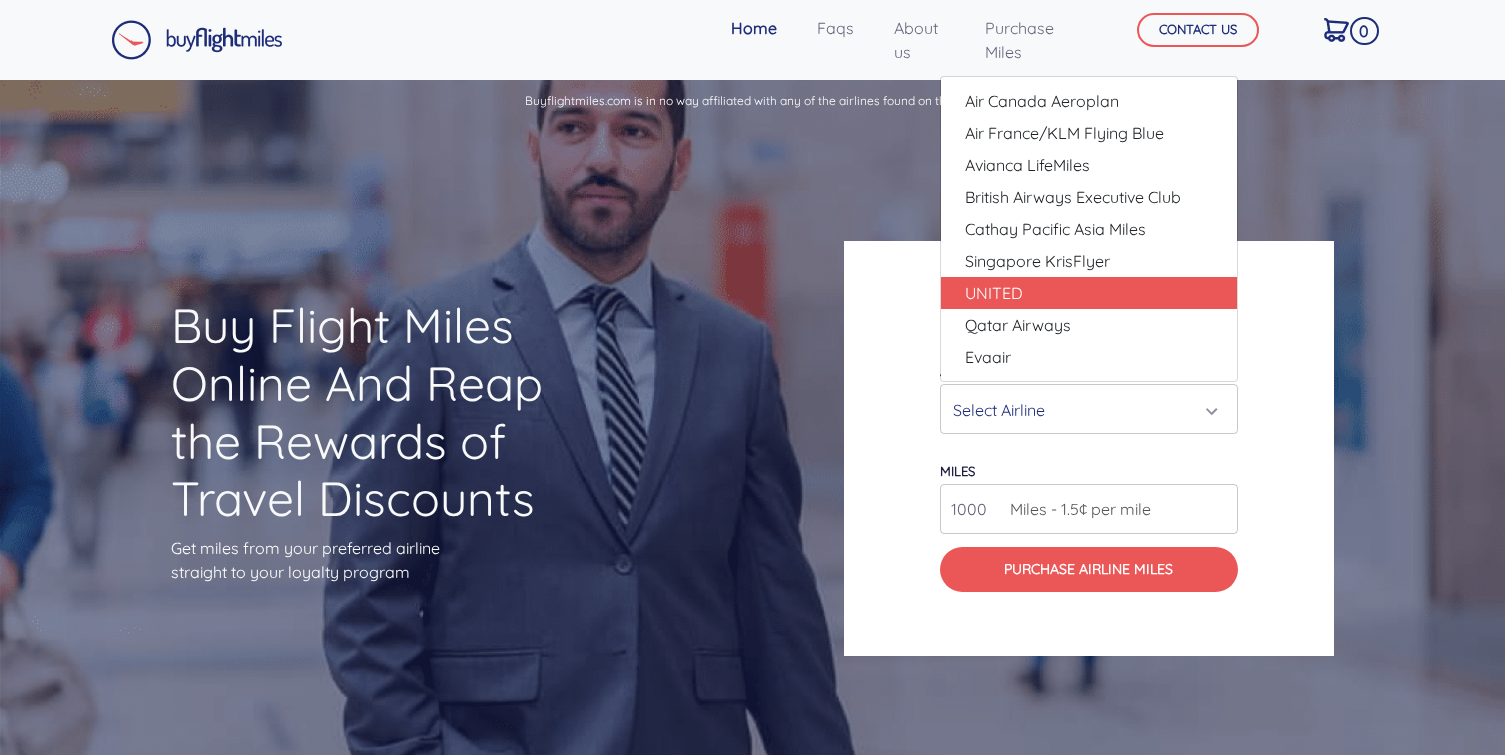 click on "UNITED" at bounding box center [1042, 101] 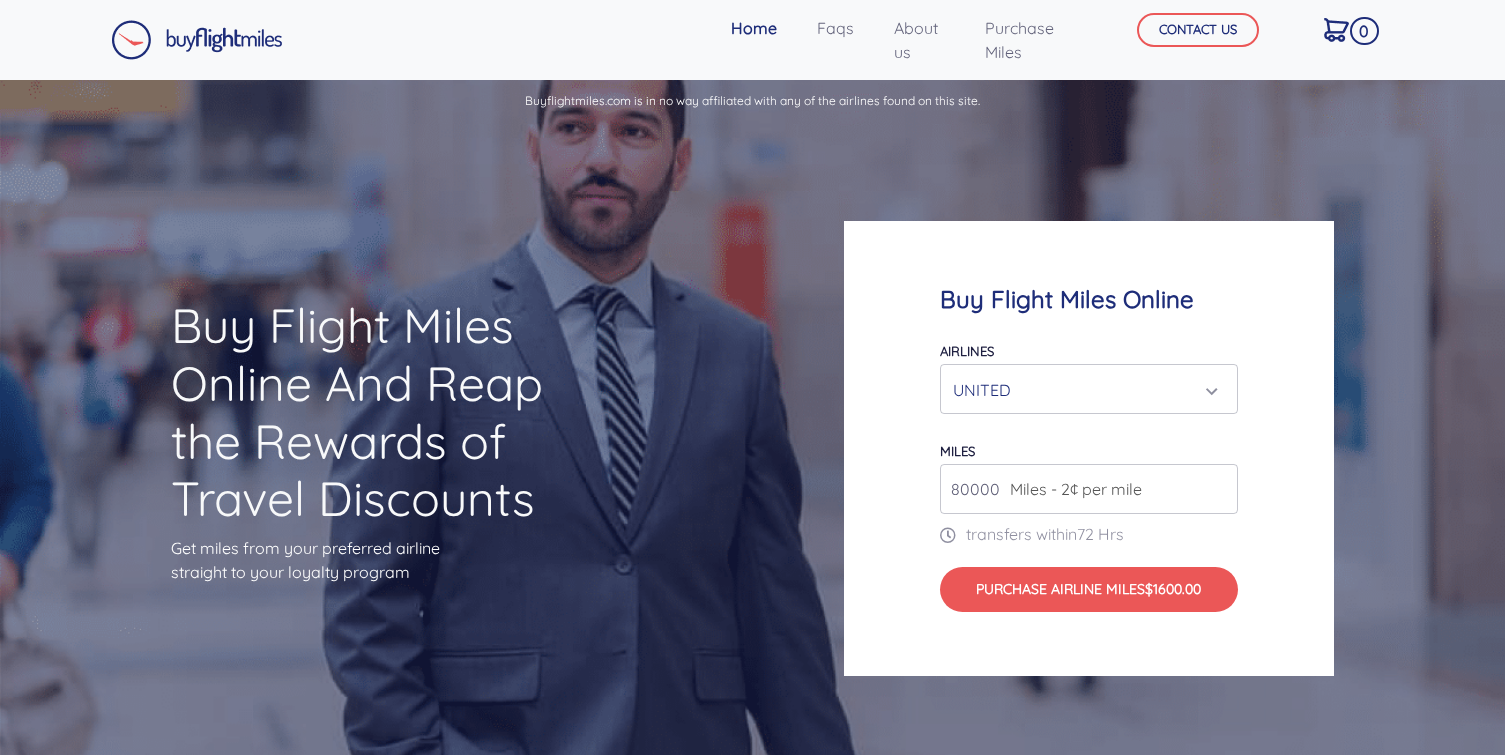 click on "Miles - 2¢ per mile" at bounding box center [1071, 489] 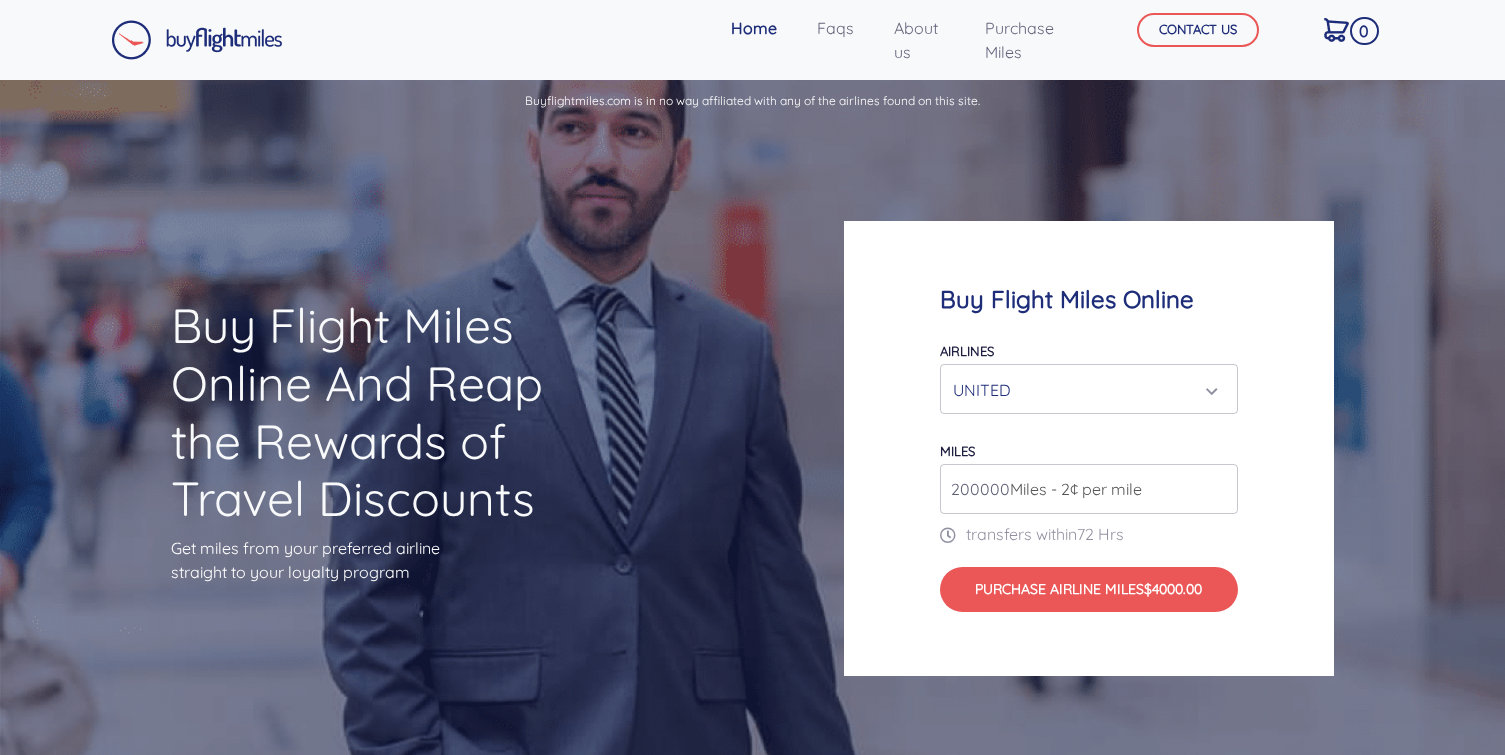 click on "Buy Flight Miles Online
Airlines
Air Canada Aeroplan
Air France/KLM Flying Blue
Avianca LifeMiles
British Airways Executive Club
Cathay Pacific Asia Miles
Singapore KrisFlyer
UNITED
Qatar Airways
Evaair
UNITED   Air Canada Aeroplan Air France/KLM Flying Blue Avianca LifeMiles British Airways Executive Club UNITED miles" at bounding box center (1089, 449) 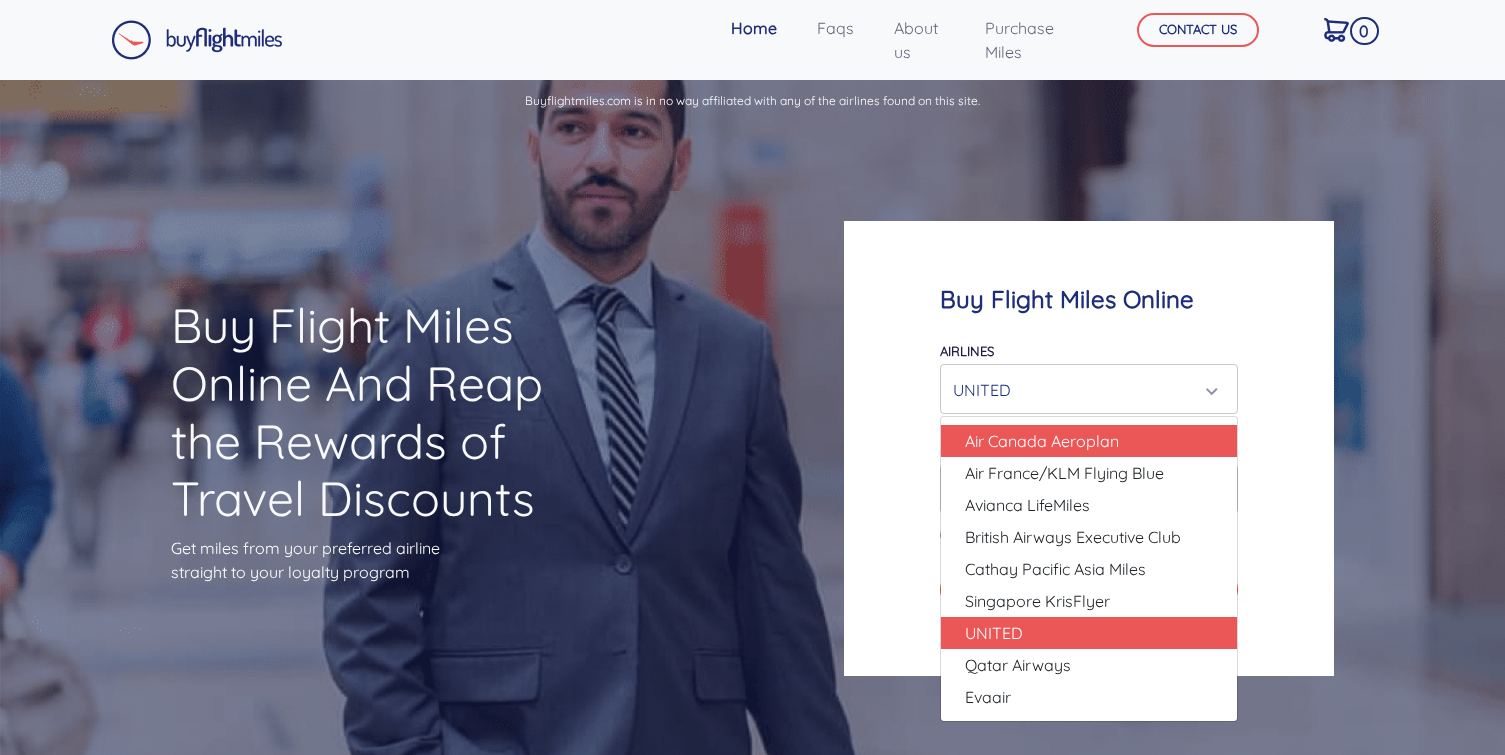 click on "Air Canada Aeroplan" at bounding box center [1042, 441] 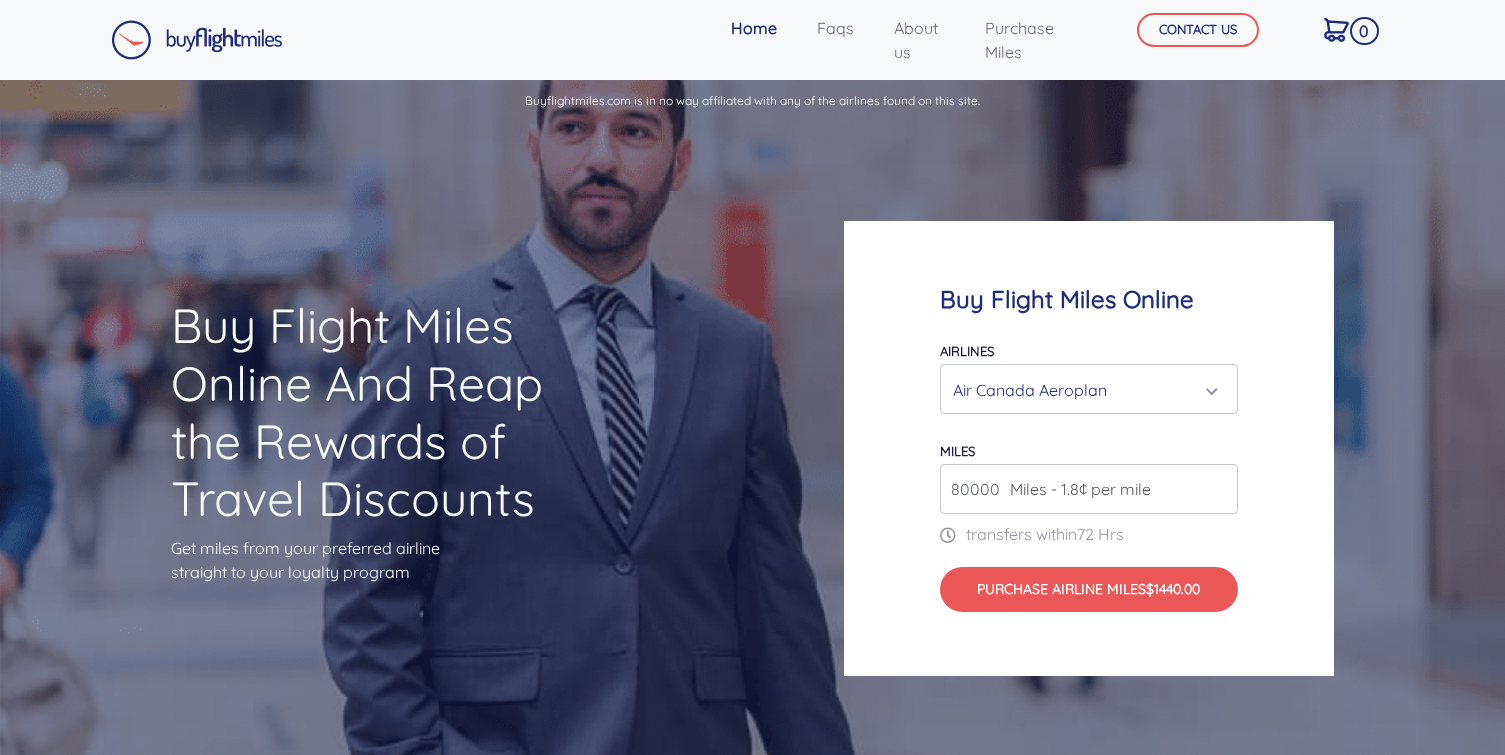 click on "80000" at bounding box center [1089, 489] 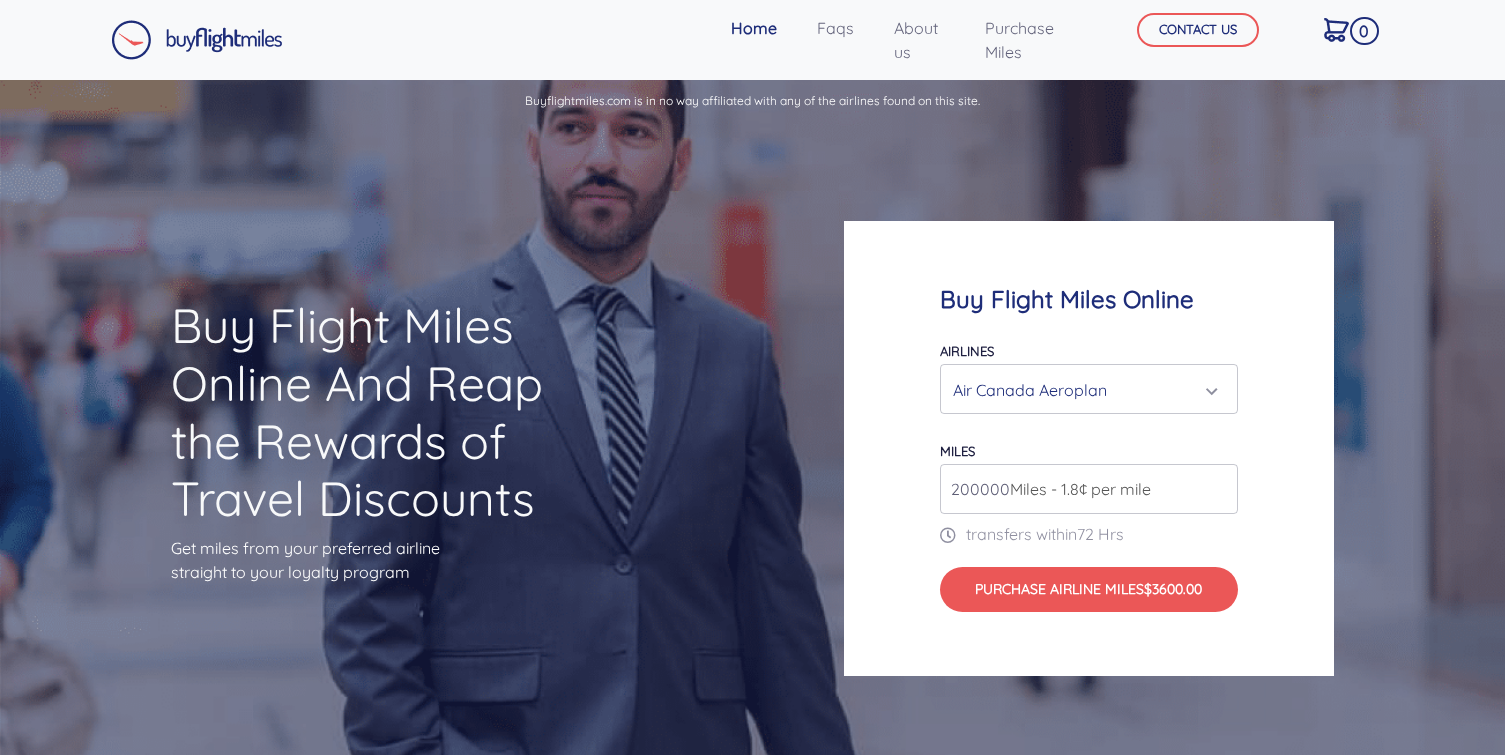 type on "200000" 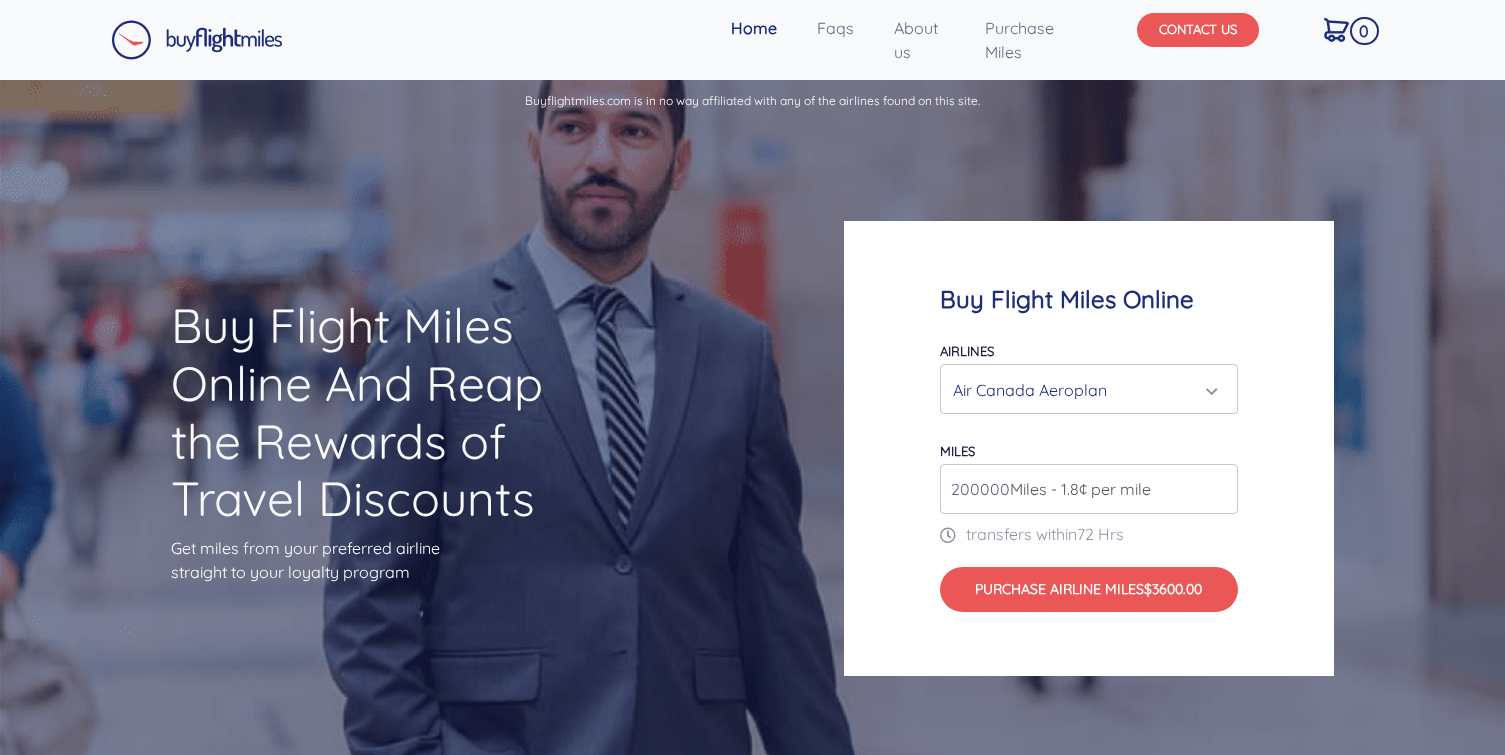 scroll, scrollTop: 0, scrollLeft: 0, axis: both 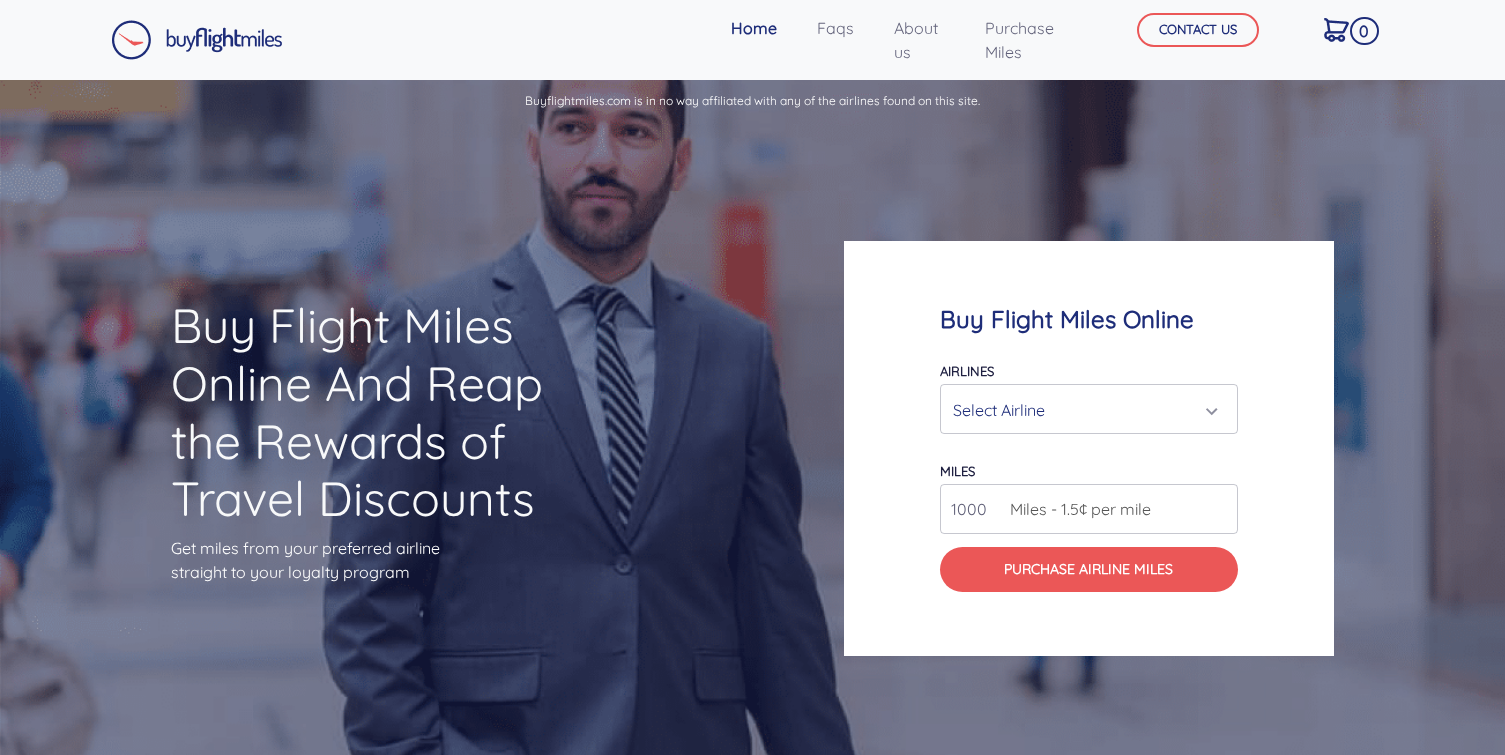 click on "Select Airline" at bounding box center [1083, 410] 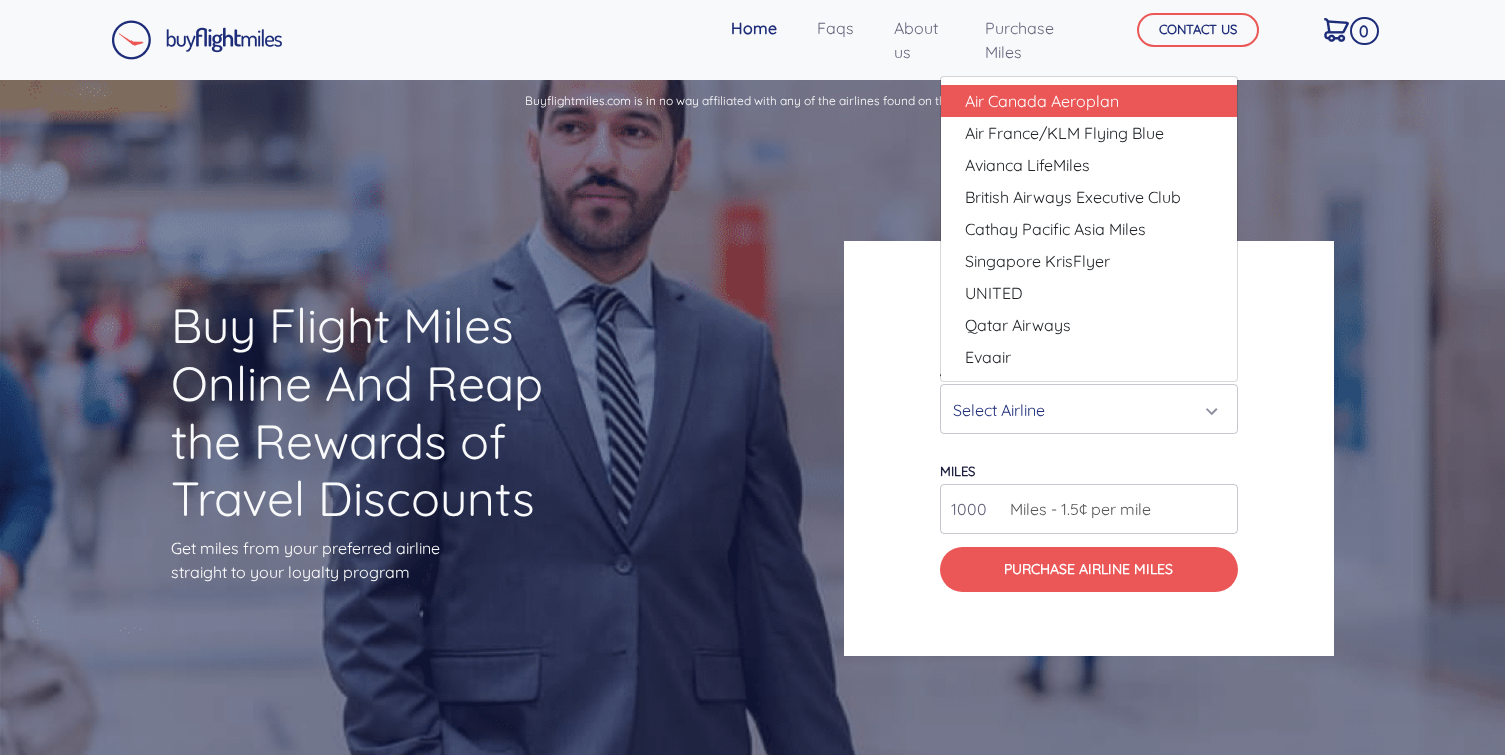 click on "Air Canada Aeroplan" at bounding box center (1042, 101) 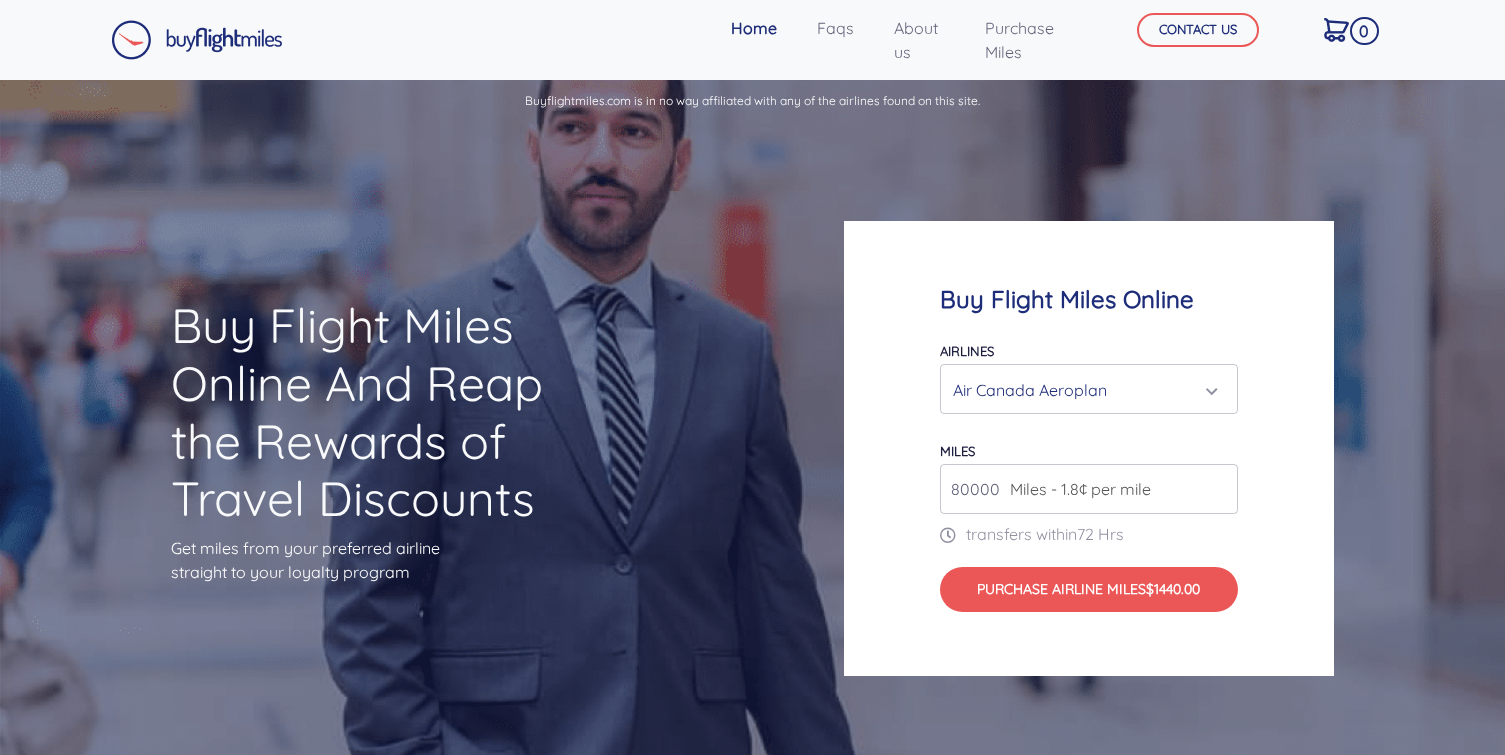 click on "80000" at bounding box center [1089, 489] 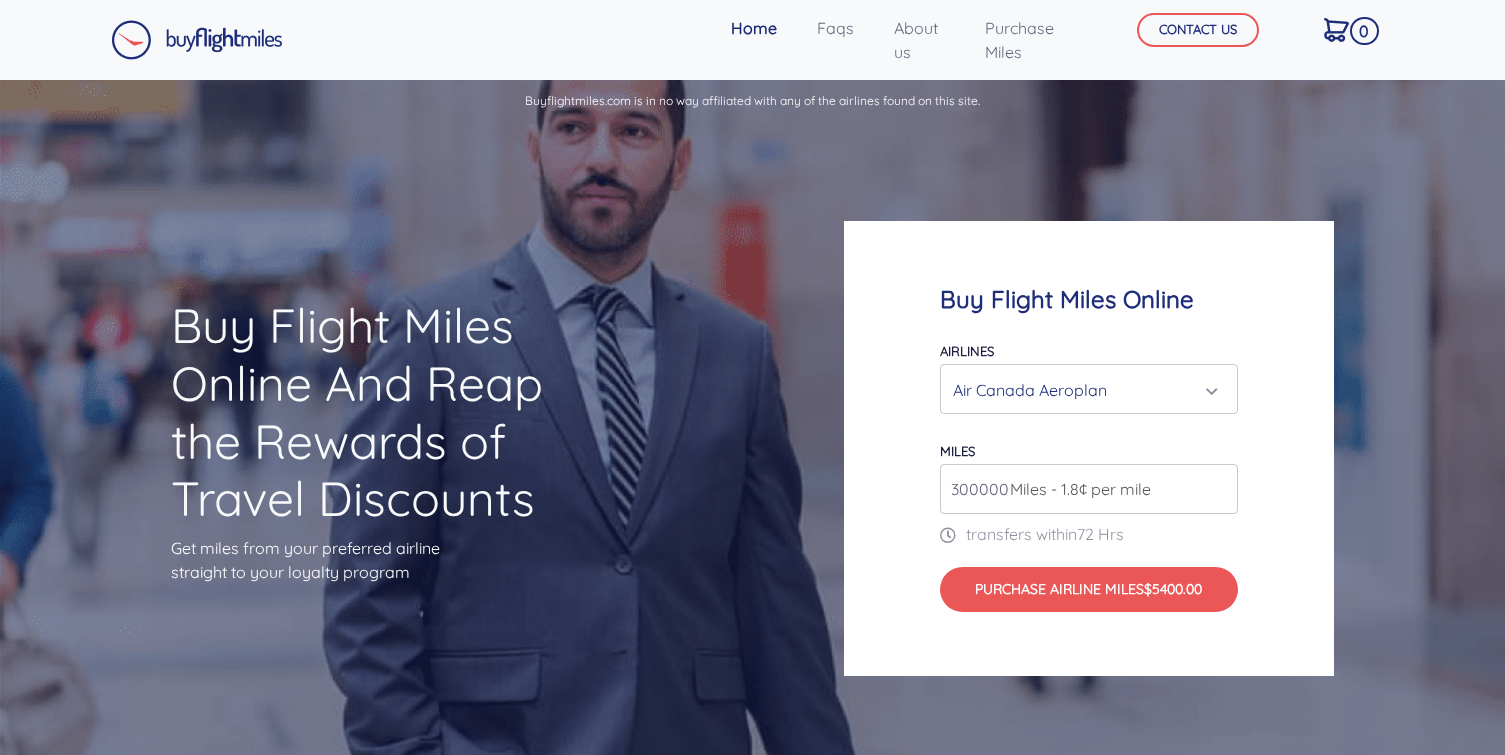drag, startPoint x: 960, startPoint y: 483, endPoint x: 927, endPoint y: 483, distance: 33 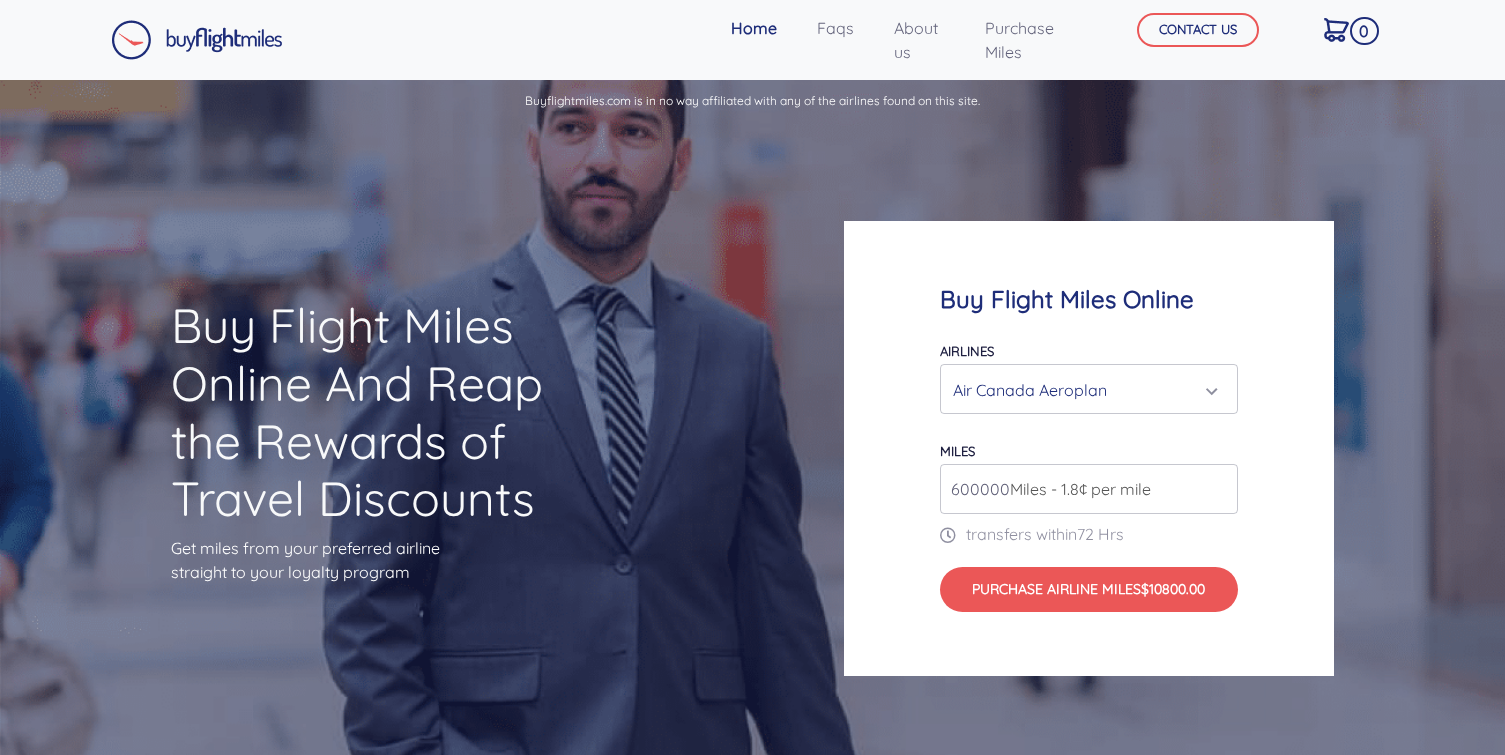 type on "600000" 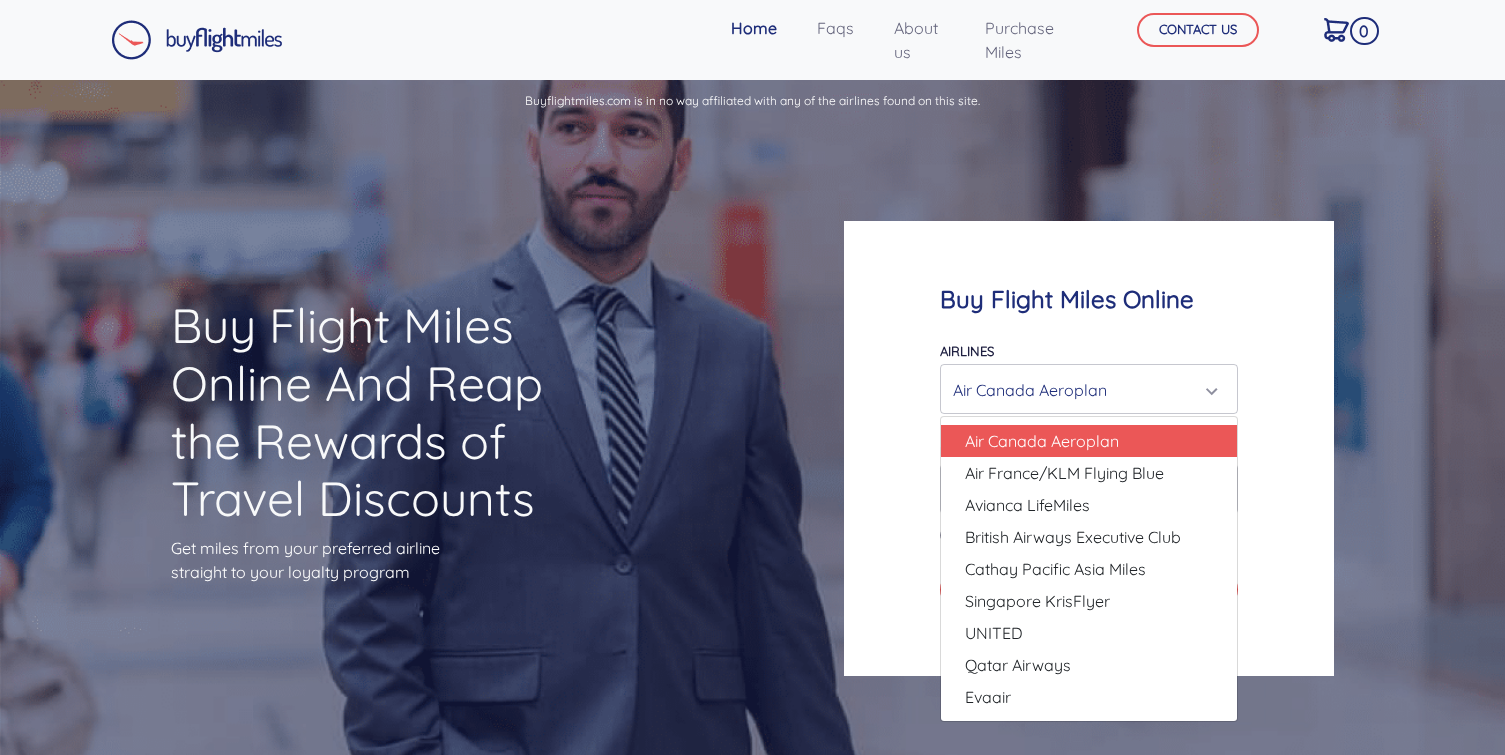 click on "Buy Flight Miles Online
Airlines
Air Canada Aeroplan
Air France/KLM Flying Blue
Avianca LifeMiles
British Airways Executive Club
Cathay Pacific Asia Miles
Singapore KrisFlyer
UNITED
Qatar Airways
Evaair
Air Canada Aeroplan   Air Canada Aeroplan Air France/KLM Flying Blue Avianca LifeMiles British Airways Executive Club" at bounding box center (1089, 449) 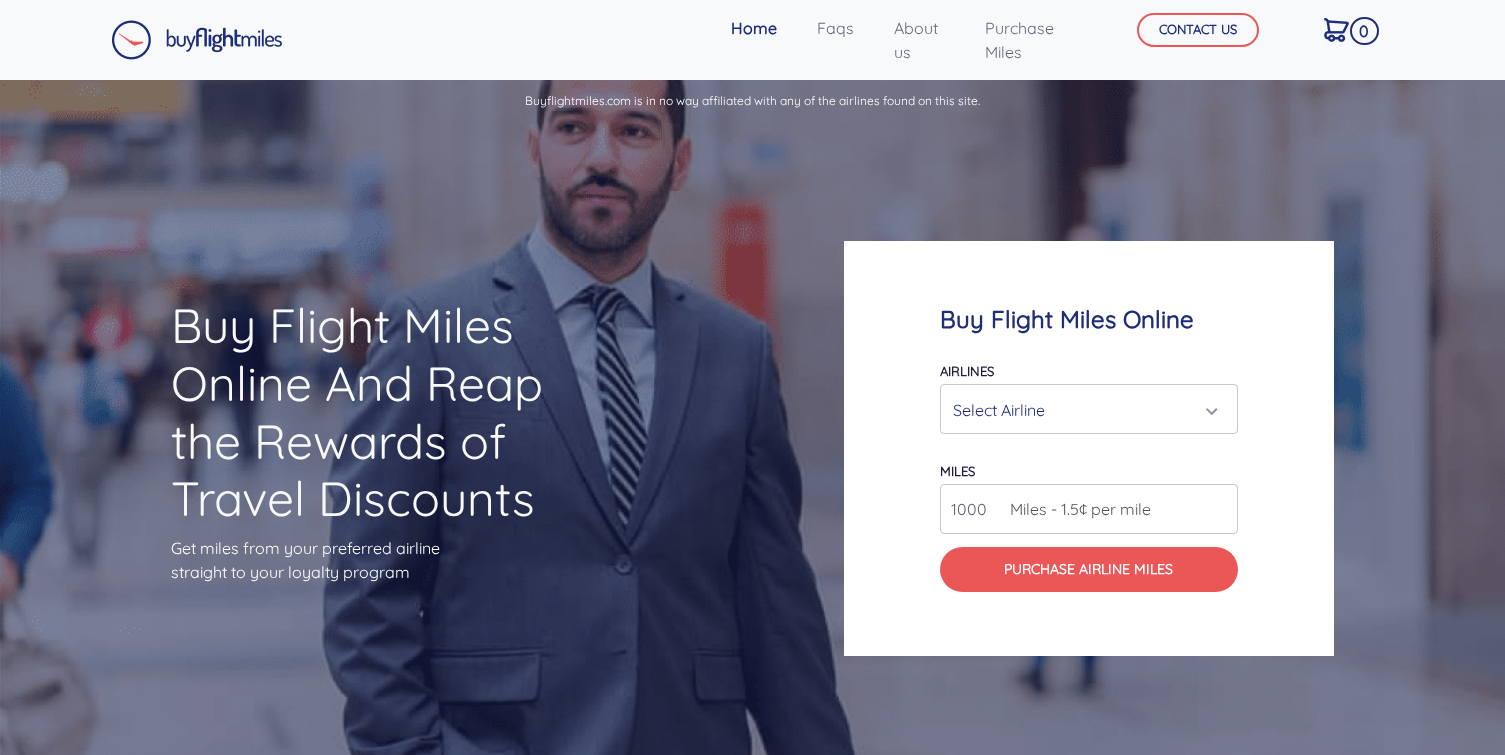 scroll, scrollTop: 0, scrollLeft: 0, axis: both 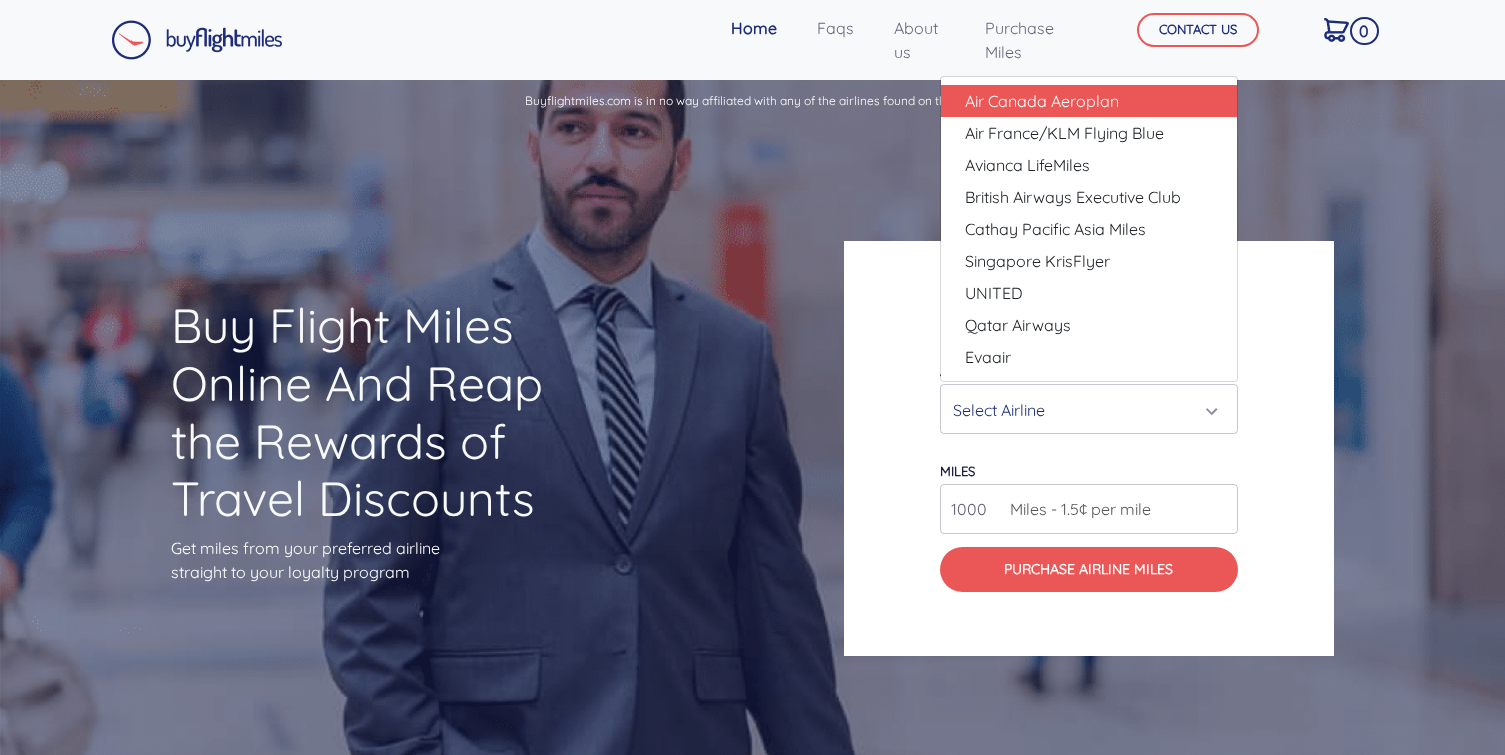click on "Air Canada Aeroplan" at bounding box center (1042, 101) 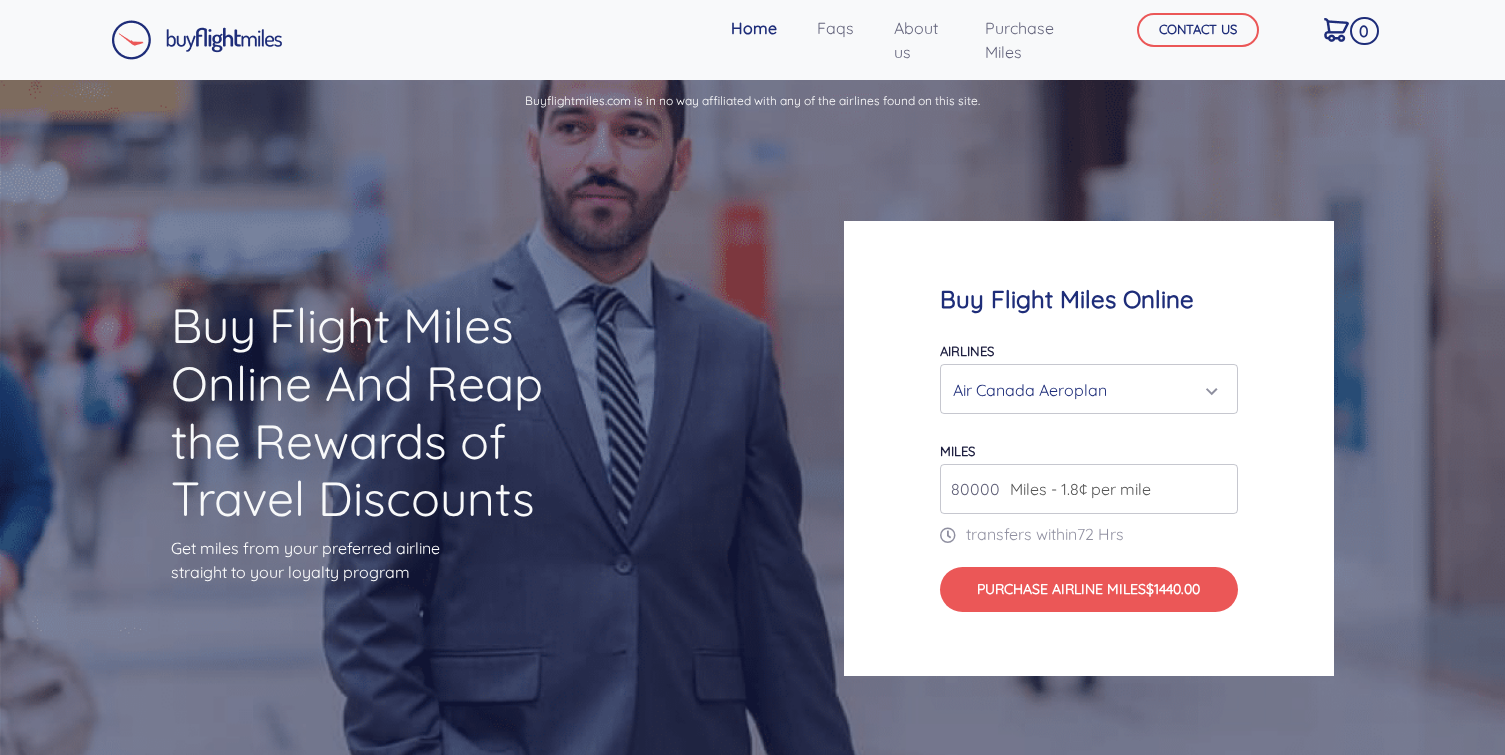click on "80000" at bounding box center [1089, 489] 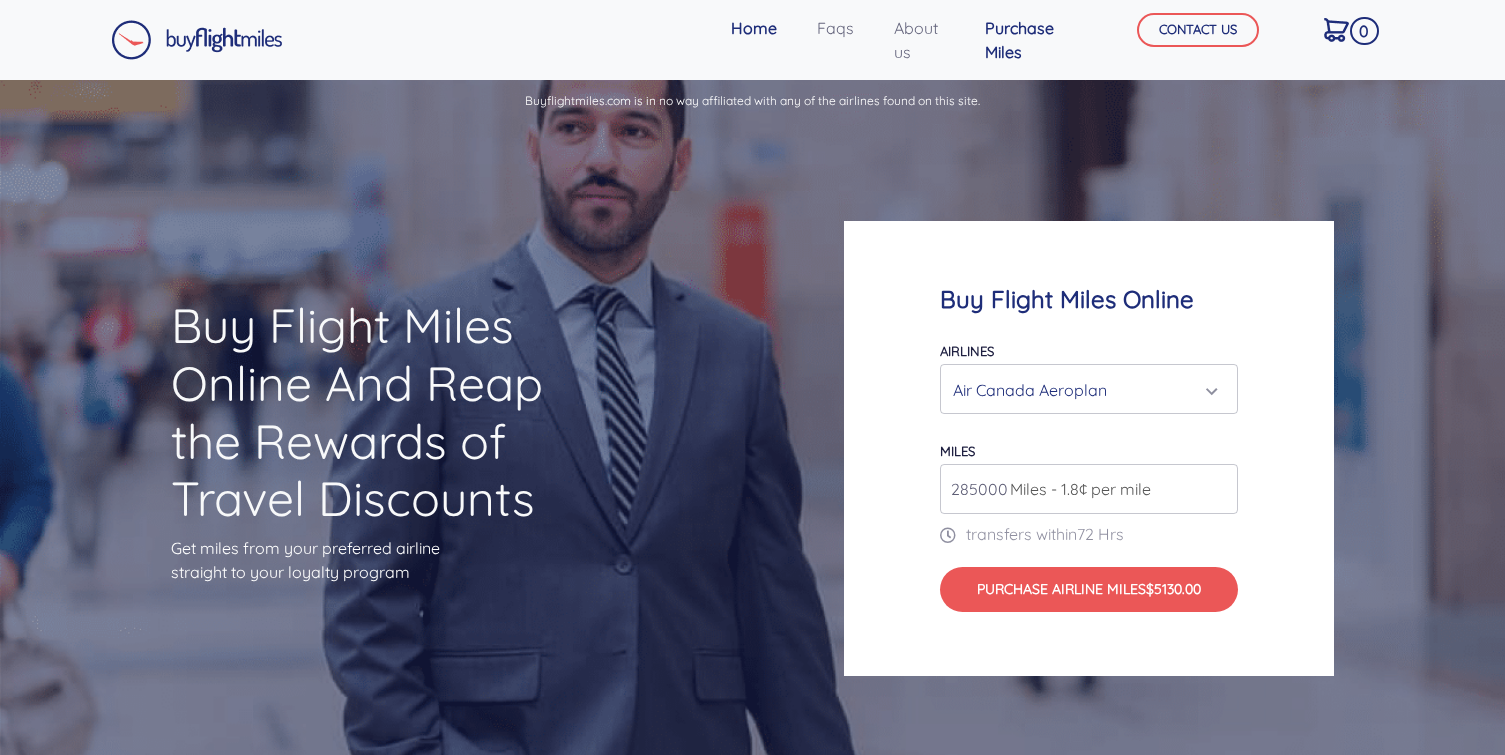 type on "285000" 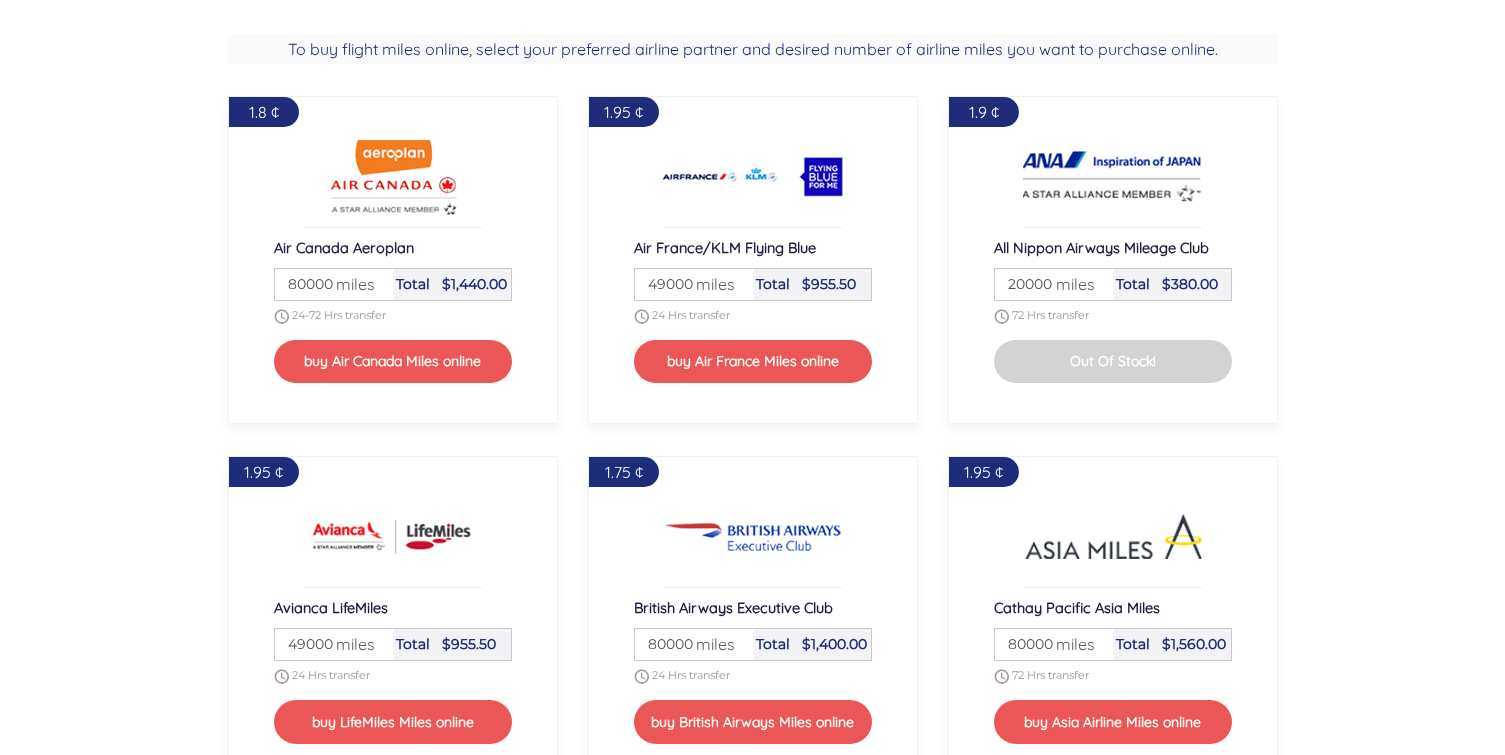 click on "80000" at bounding box center (334, 284) 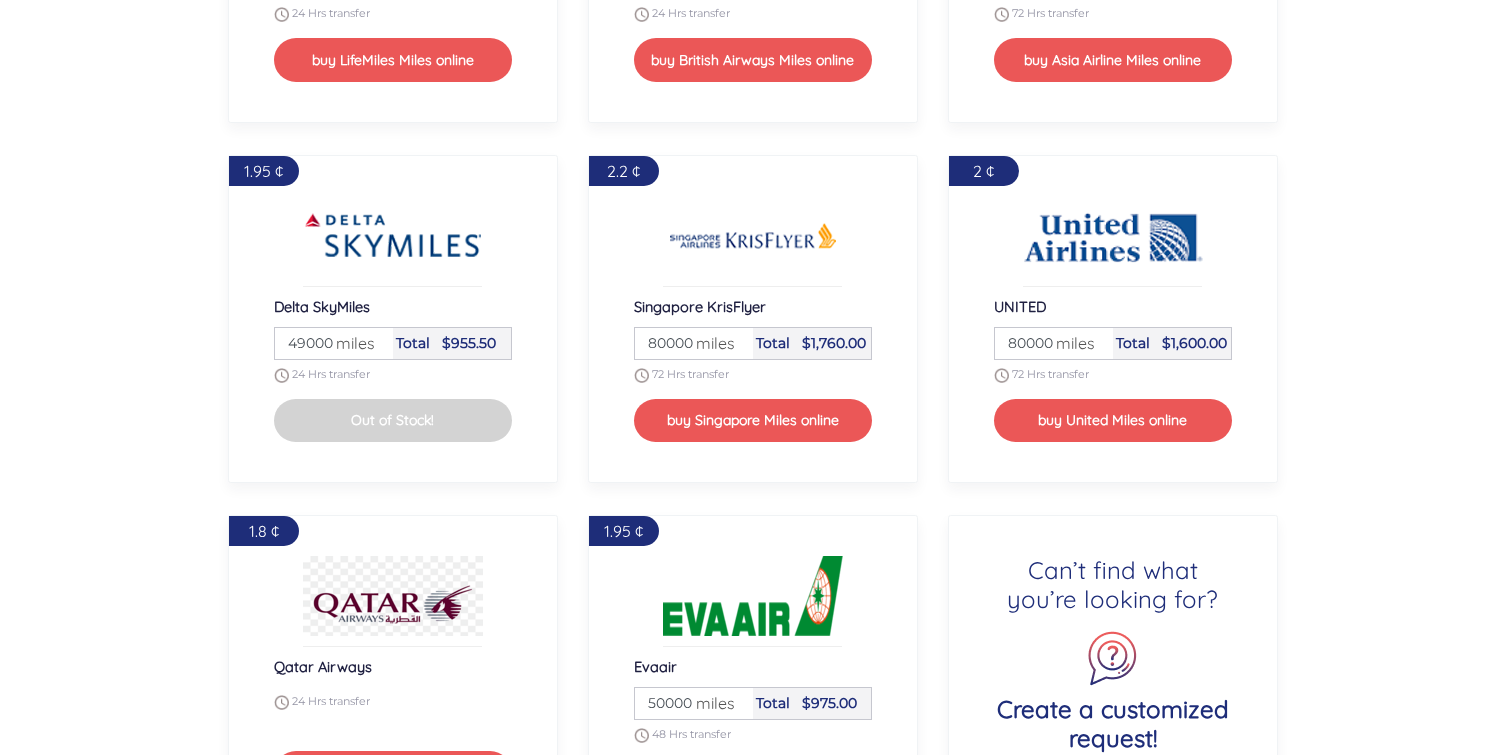scroll, scrollTop: 2323, scrollLeft: 0, axis: vertical 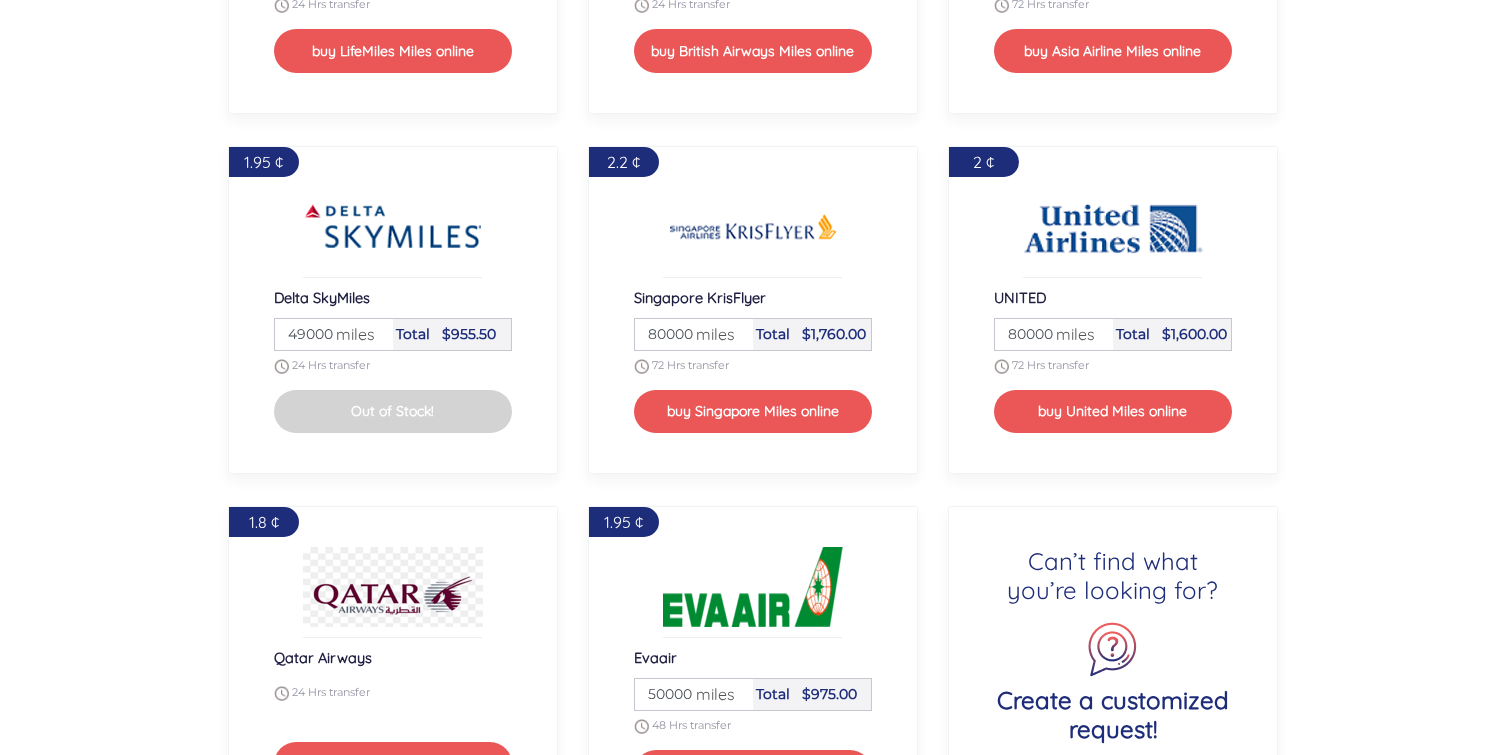 type on "250000" 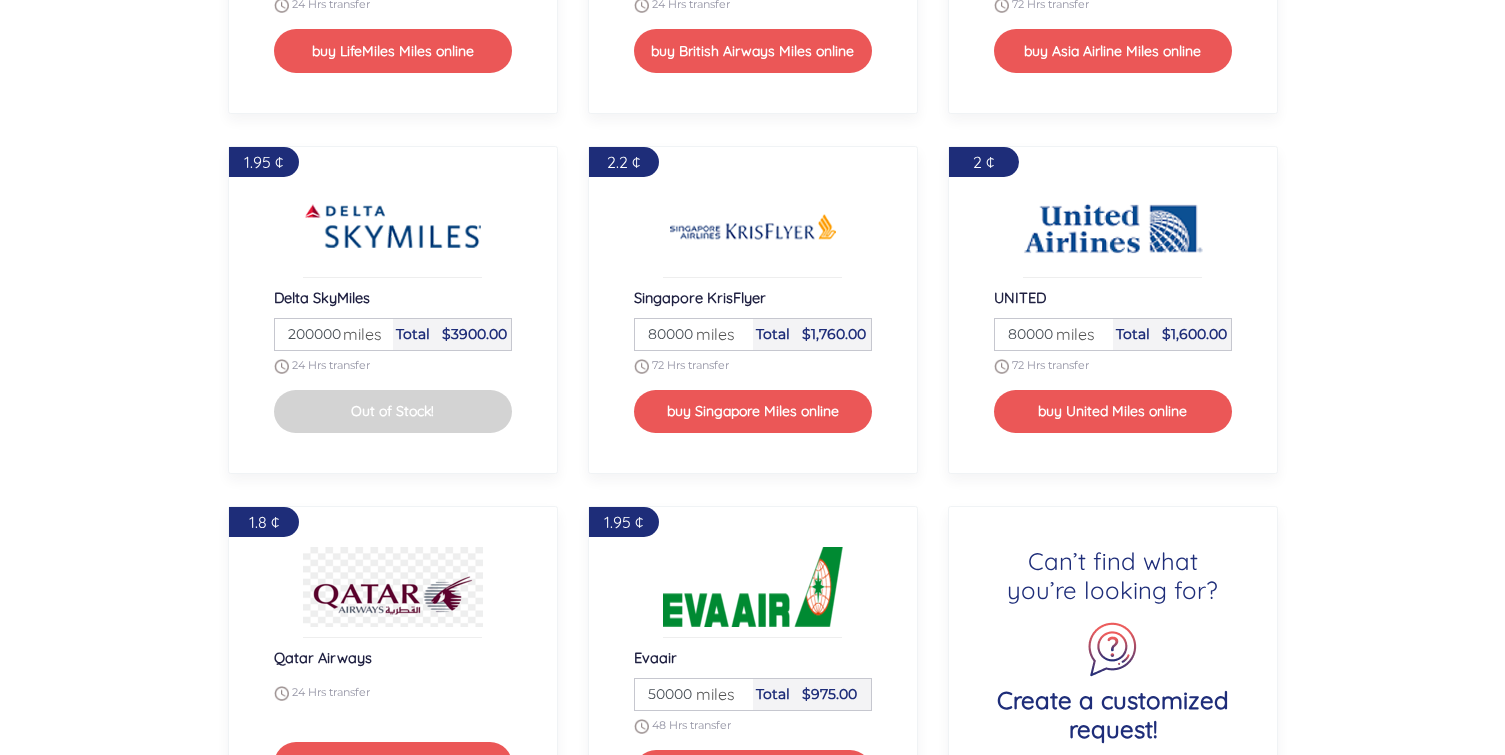 type on "200000" 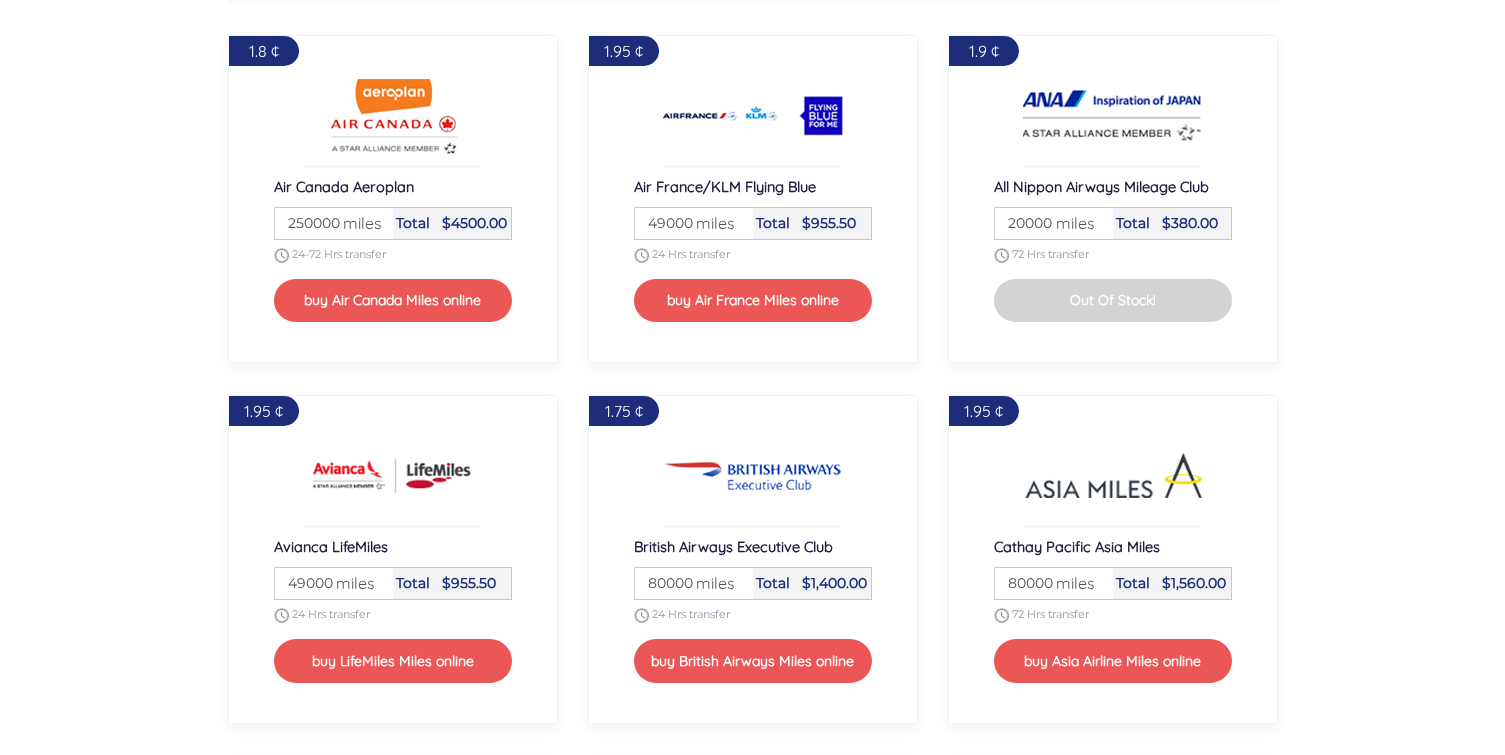 scroll, scrollTop: 1668, scrollLeft: 0, axis: vertical 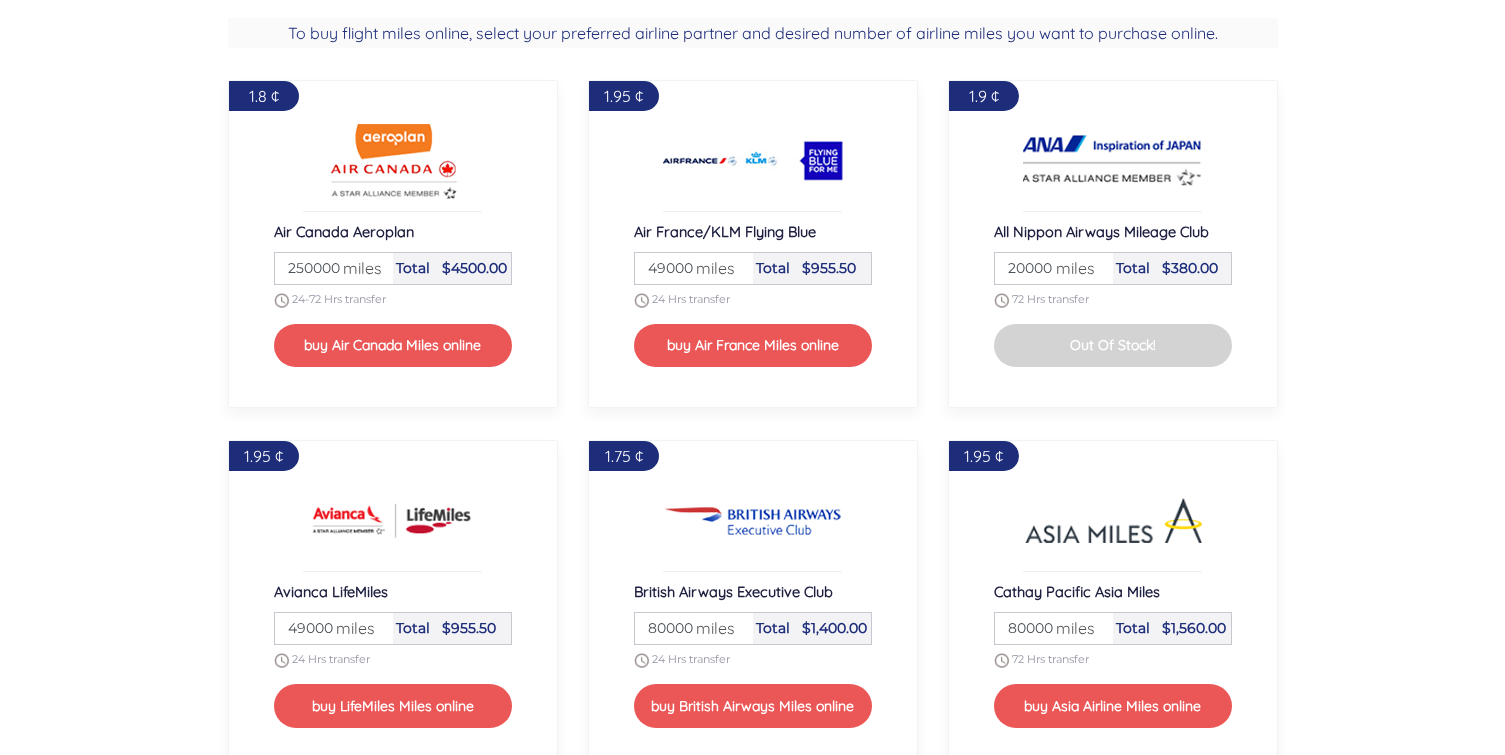 click on "49000" at bounding box center (694, 268) 